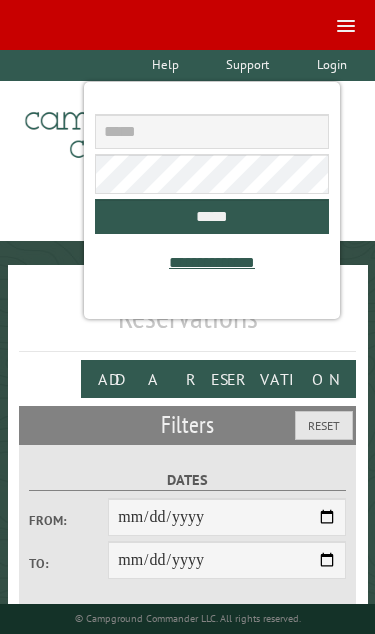 scroll, scrollTop: 0, scrollLeft: 0, axis: both 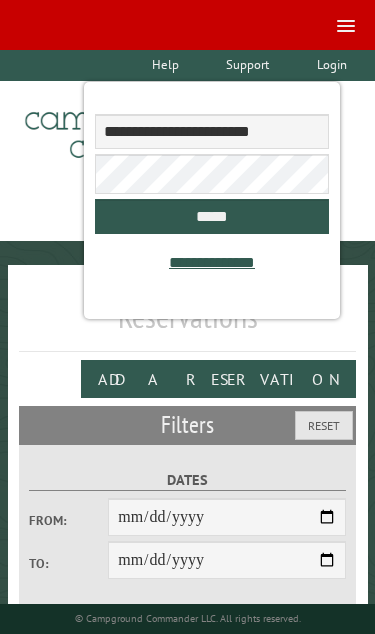 type on "**********" 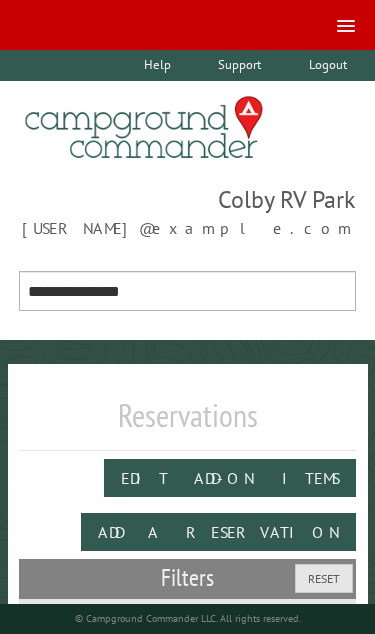 click on "**********" at bounding box center (188, 291) 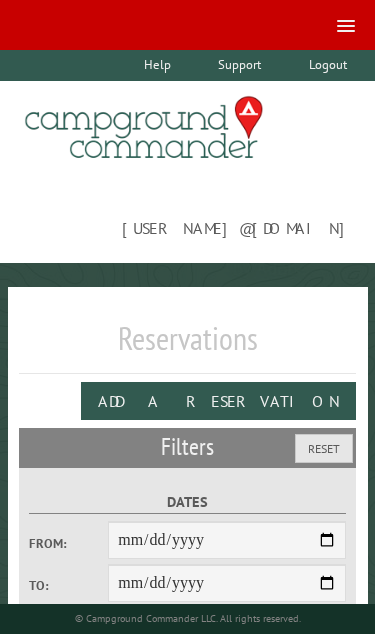 scroll, scrollTop: 0, scrollLeft: 0, axis: both 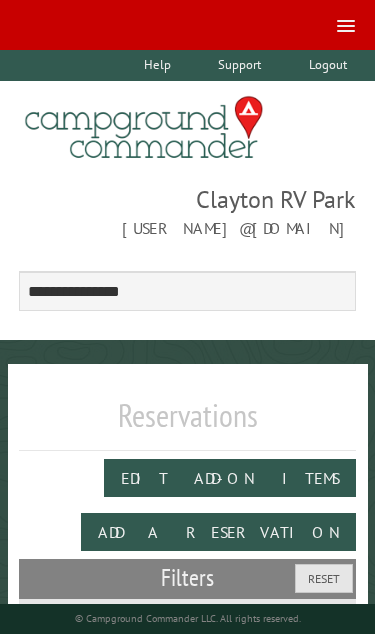 click on "Add a Reservation" at bounding box center [218, 532] 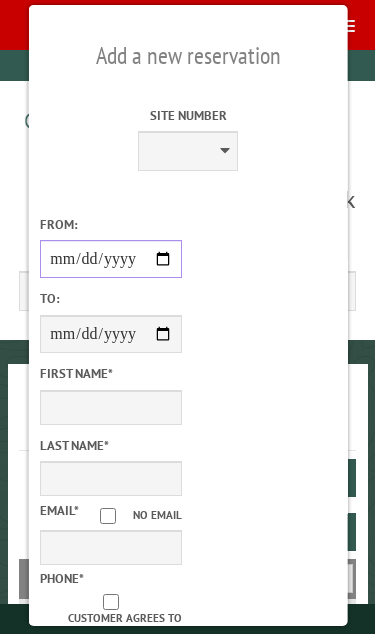 click on "From:" at bounding box center [110, 259] 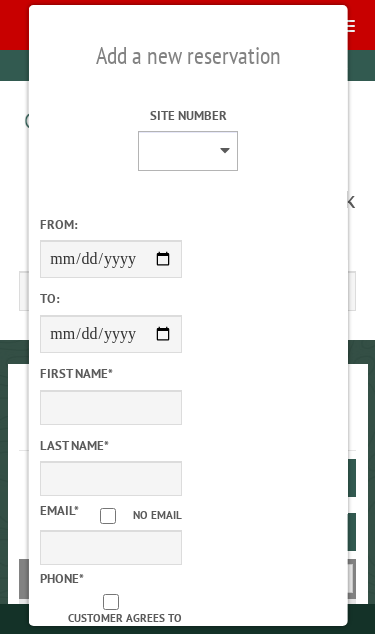 click on "* * * * * * * * ** ** ** ** ** ** ** ** ** ** ** ** ** ** ** ** ** ** ** ** ** ** ** ** ** ** ** ** ** ** ** ** ** ** ** ** ** ** ** ** ** ** ** ** ** ** *** *** *** *** ***" at bounding box center [188, 151] 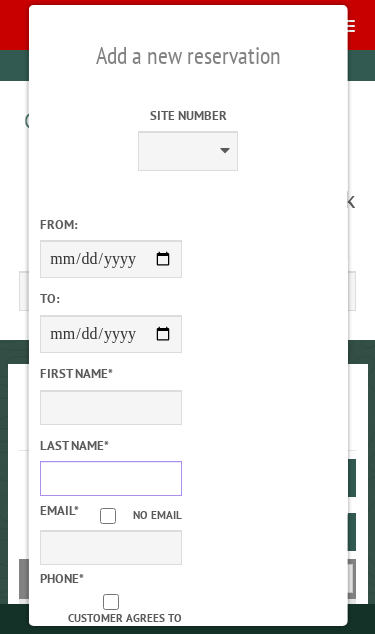 click on "Last Name *" at bounding box center (110, 478) 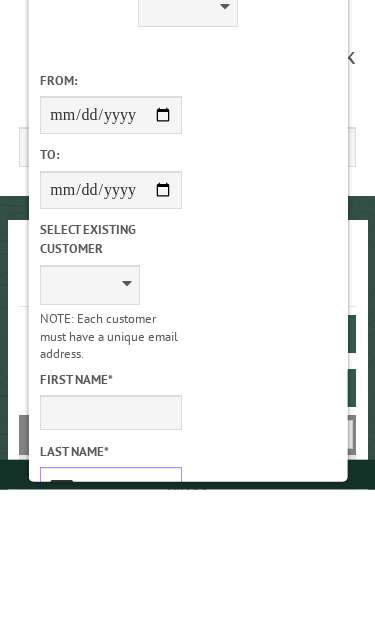 type on "****" 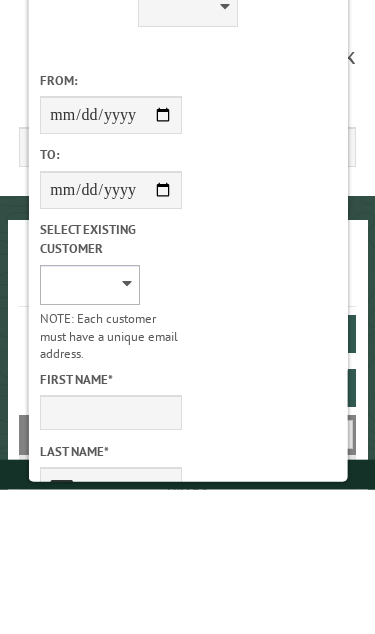 click on "**********" at bounding box center [89, 429] 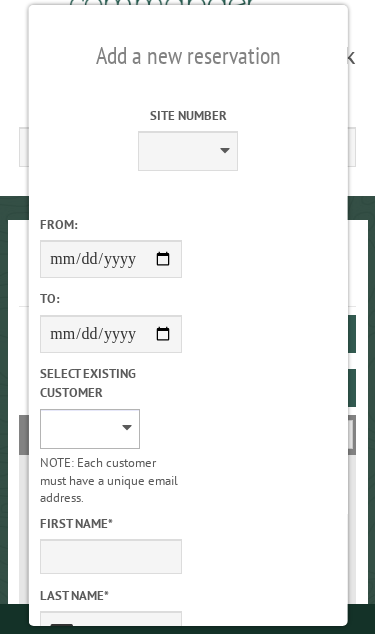 select on "******" 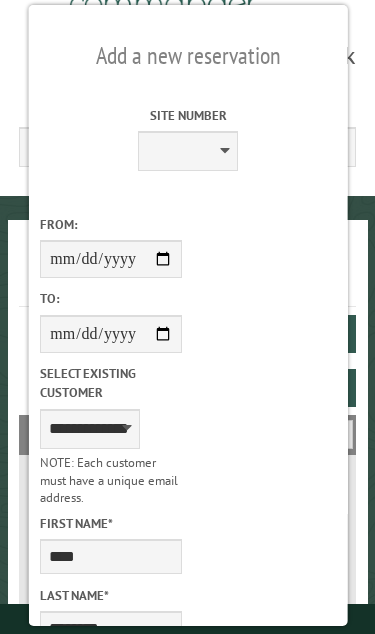 scroll, scrollTop: 0, scrollLeft: 0, axis: both 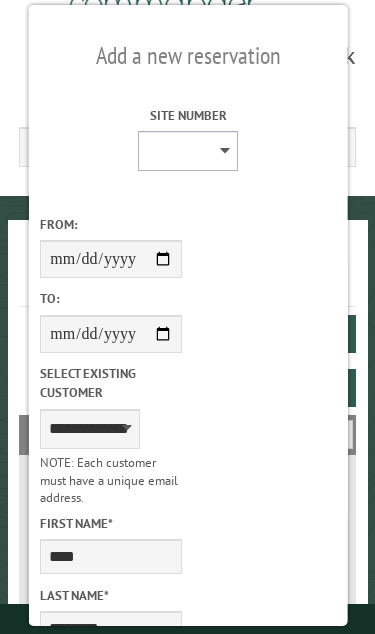 click on "* * * * * * * * ** ** ** ** ** ** ** ** ** ** ** ** ** ** ** ** ** ** ** ** ** ** ** ** ** ** ** ** ** ** ** ** ** ** ** ** ** ** ** ** ** ** ** ** ** ** *** *** *** *** ***" at bounding box center (188, 151) 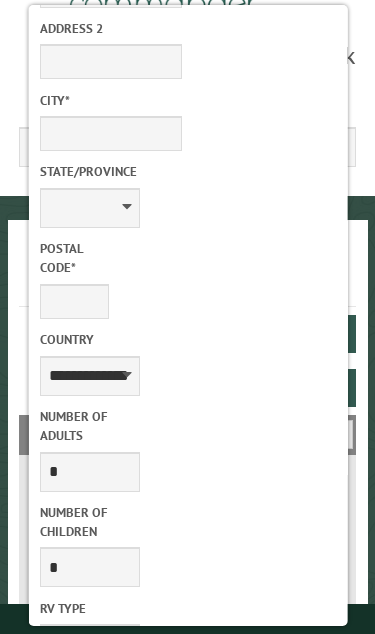 scroll, scrollTop: 1054, scrollLeft: 1, axis: both 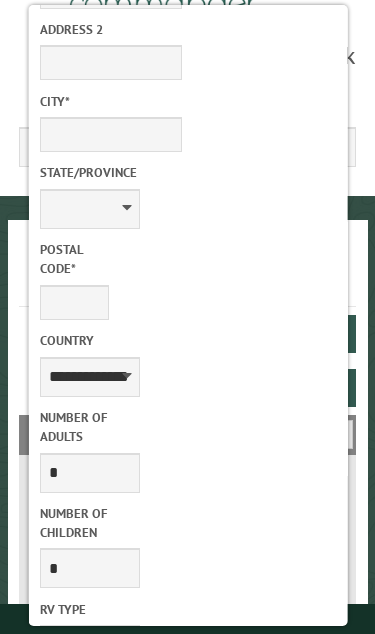 click on "******** *******" at bounding box center [89, 1331] 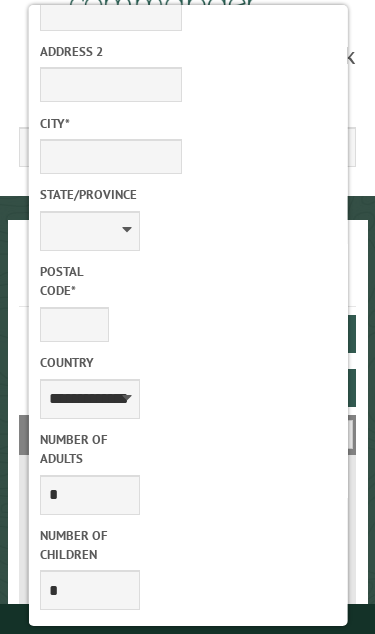 click on "Reserve Now" at bounding box center [187, 1951] 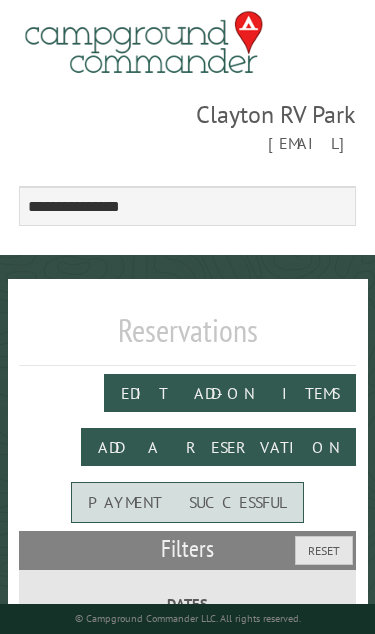 scroll, scrollTop: 92, scrollLeft: 0, axis: vertical 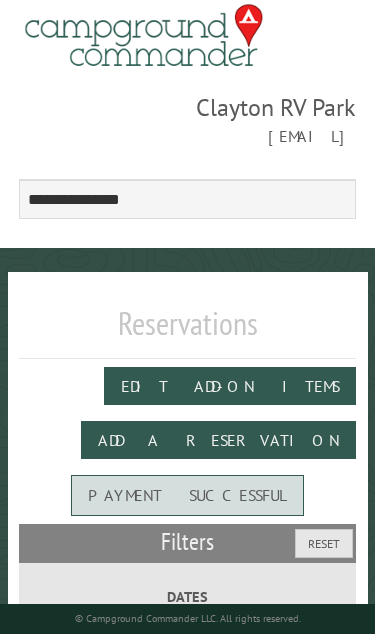 click on "Add a Reservation" at bounding box center (218, 440) 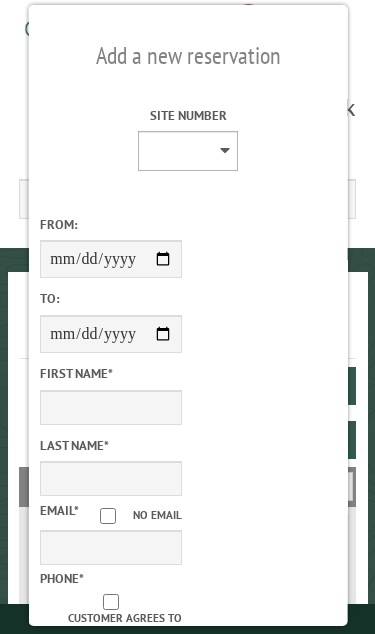click on "* * * * * * * * ** ** ** ** ** ** ** ** ** ** ** ** ** ** ** ** ** ** ** ** ** ** ** ** ** ** ** ** ** ** ** ** ** ** ** ** ** ** ** ** ** ** ** ** ** ** *** *** *** *** ***" at bounding box center [188, 151] 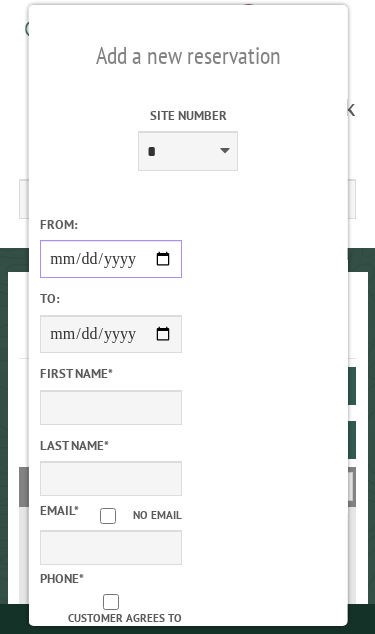 click on "From:" at bounding box center (110, 259) 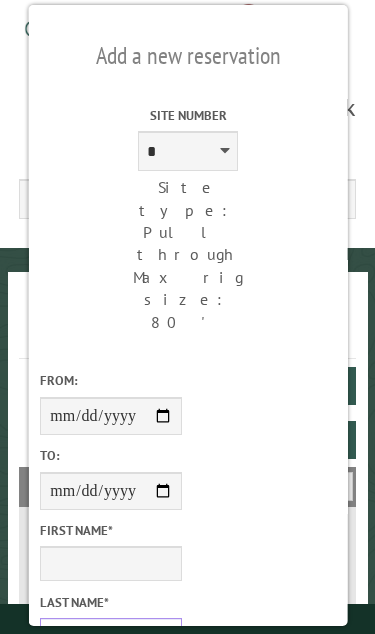 click on "Last Name *" at bounding box center (110, 635) 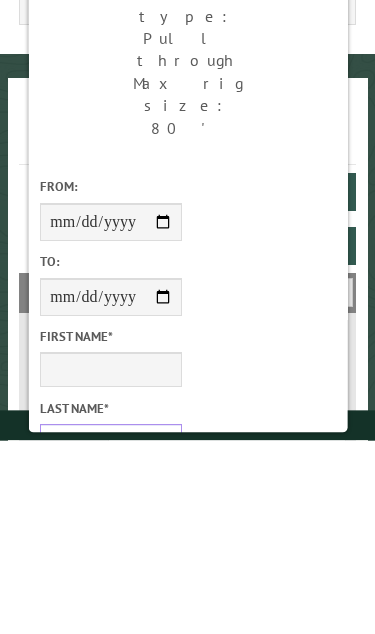 type on "*********" 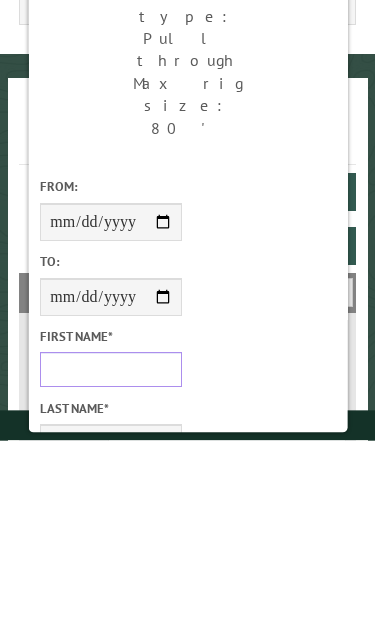 click on "First Name *" at bounding box center [110, 563] 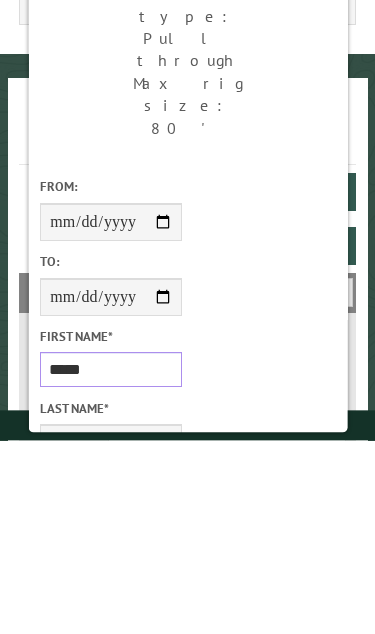 type on "*****" 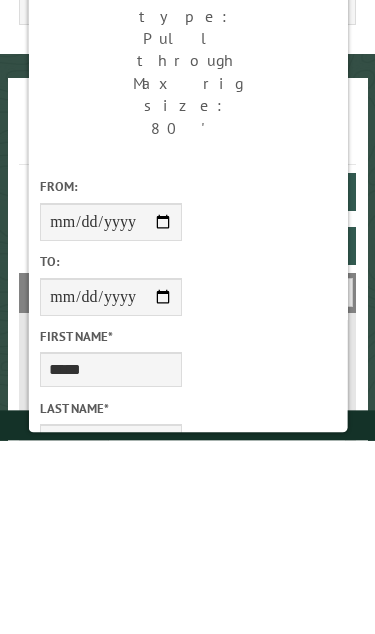 scroll, scrollTop: 286, scrollLeft: 0, axis: vertical 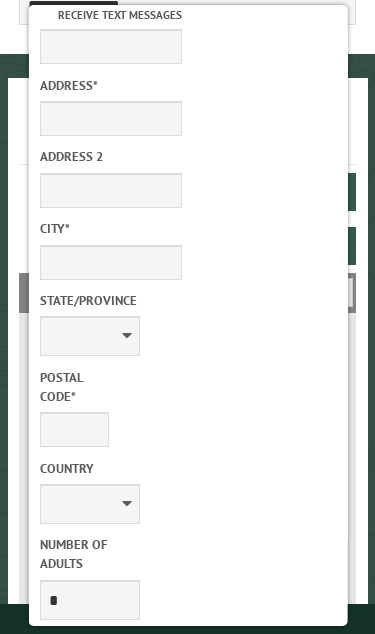 click on "******** *******" at bounding box center [89, 1459] 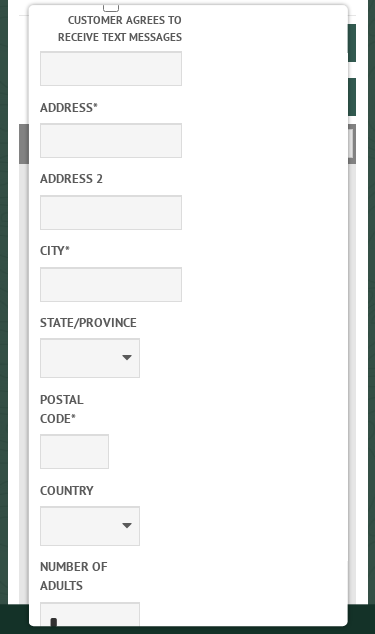 scroll, scrollTop: 437, scrollLeft: 0, axis: vertical 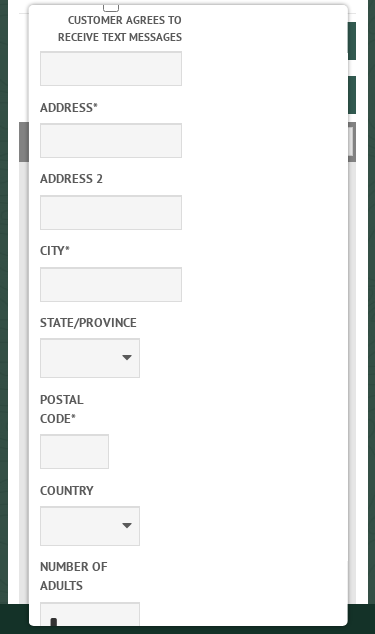click on "*****" at bounding box center (110, 1832) 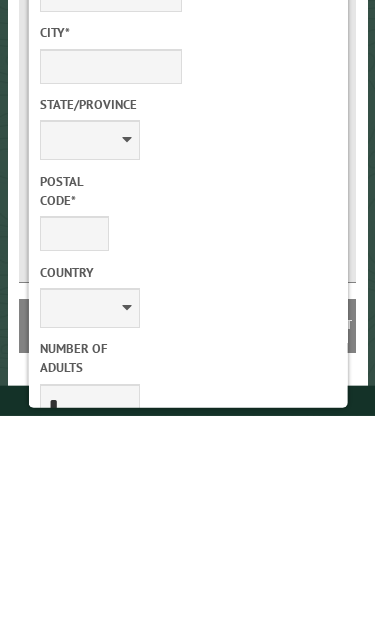 type on "*" 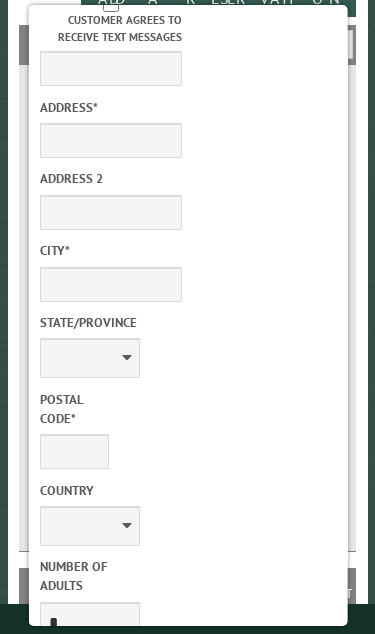 scroll, scrollTop: 535, scrollLeft: 0, axis: vertical 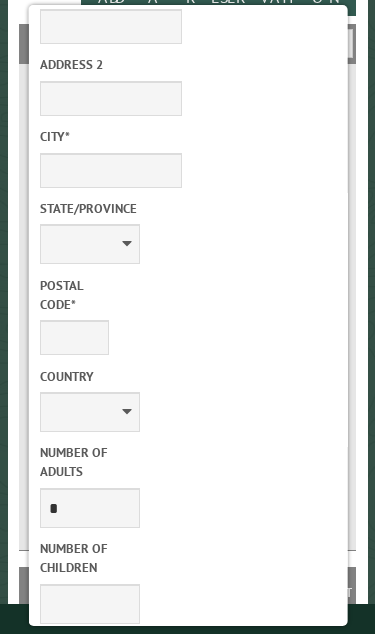 click on "Reserve Now" at bounding box center (187, 1898) 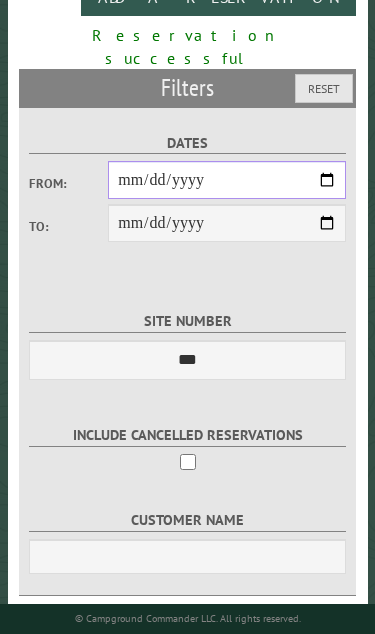click on "From:" at bounding box center (227, 180) 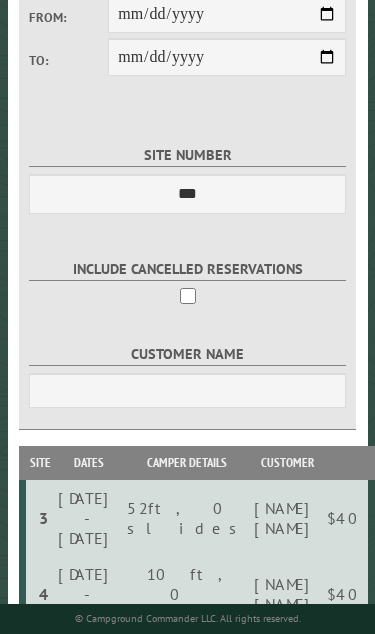 scroll, scrollTop: 701, scrollLeft: 0, axis: vertical 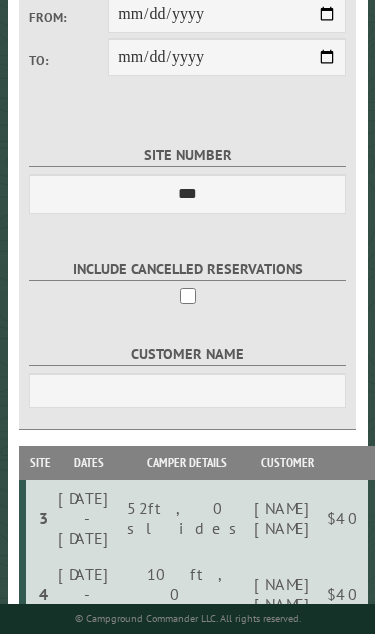 click on "$40.00" at bounding box center (539, 518) 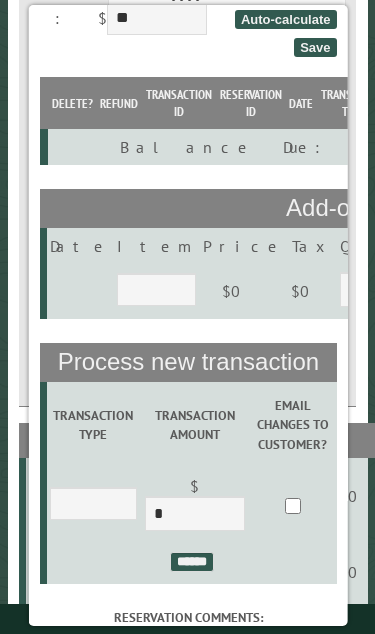 scroll, scrollTop: 267, scrollLeft: 0, axis: vertical 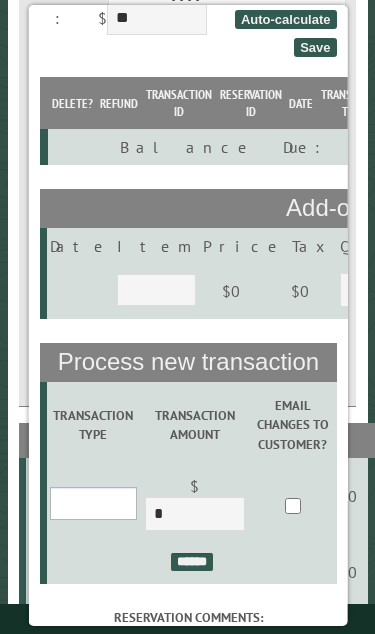 click on "**********" at bounding box center (92, 503) 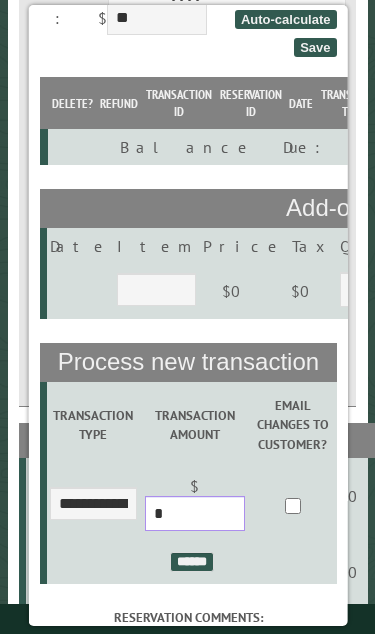 click on "*" at bounding box center (194, 513) 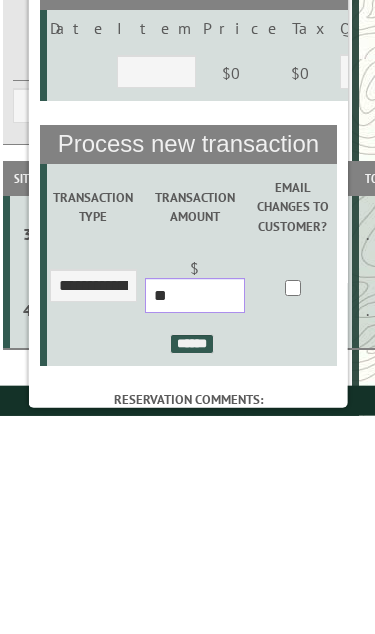 type on "**" 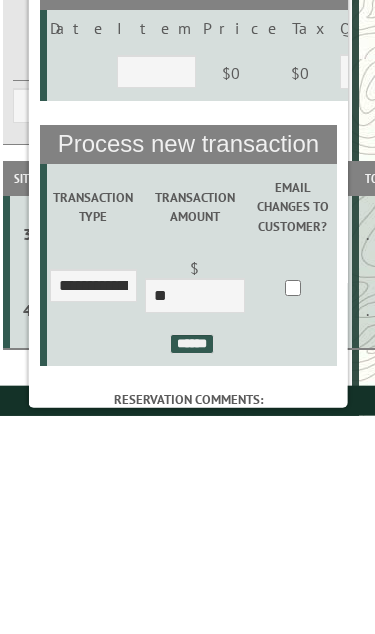 click on "******" at bounding box center (191, 562) 